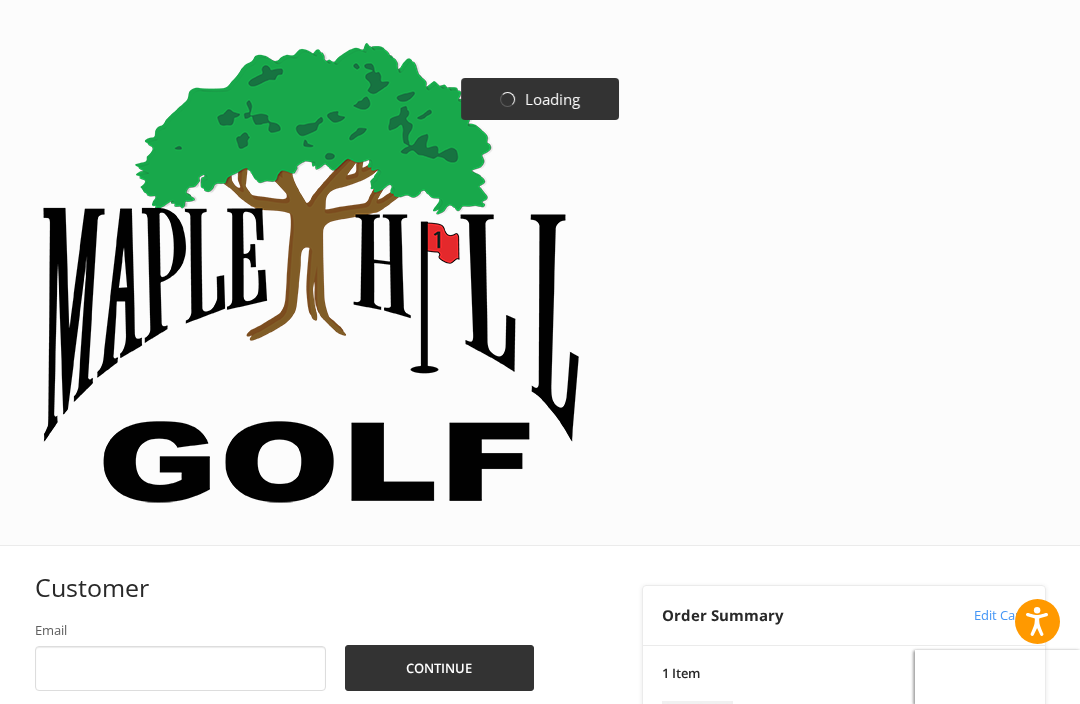 scroll, scrollTop: 17, scrollLeft: 0, axis: vertical 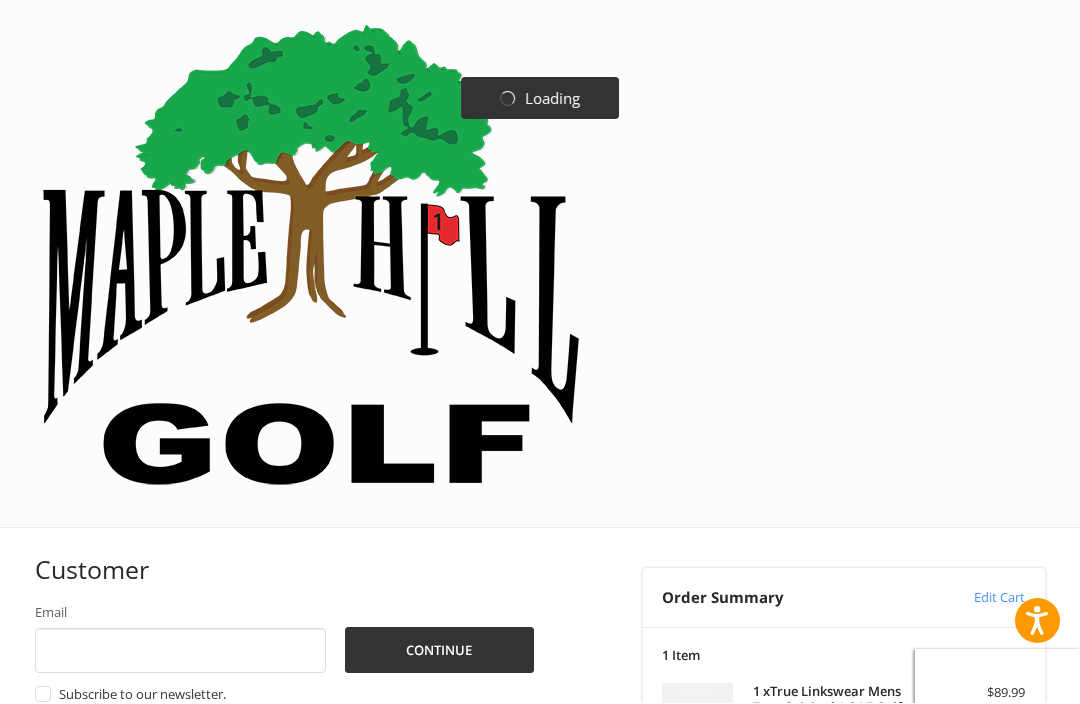click on "Email" at bounding box center [180, 651] 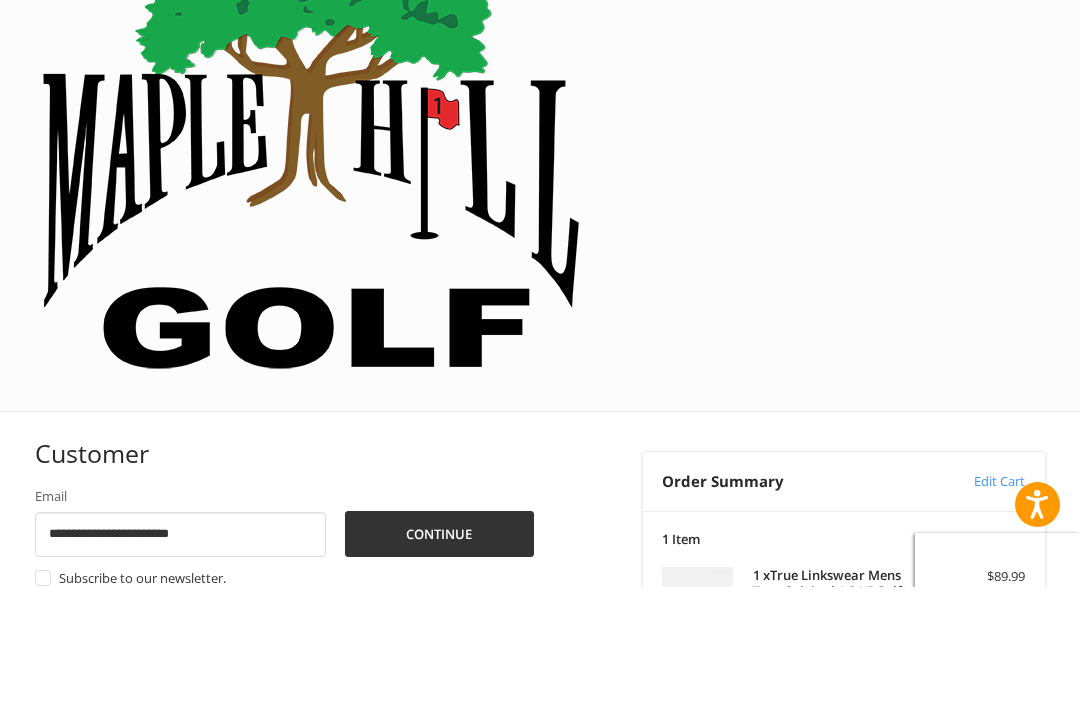 type on "**********" 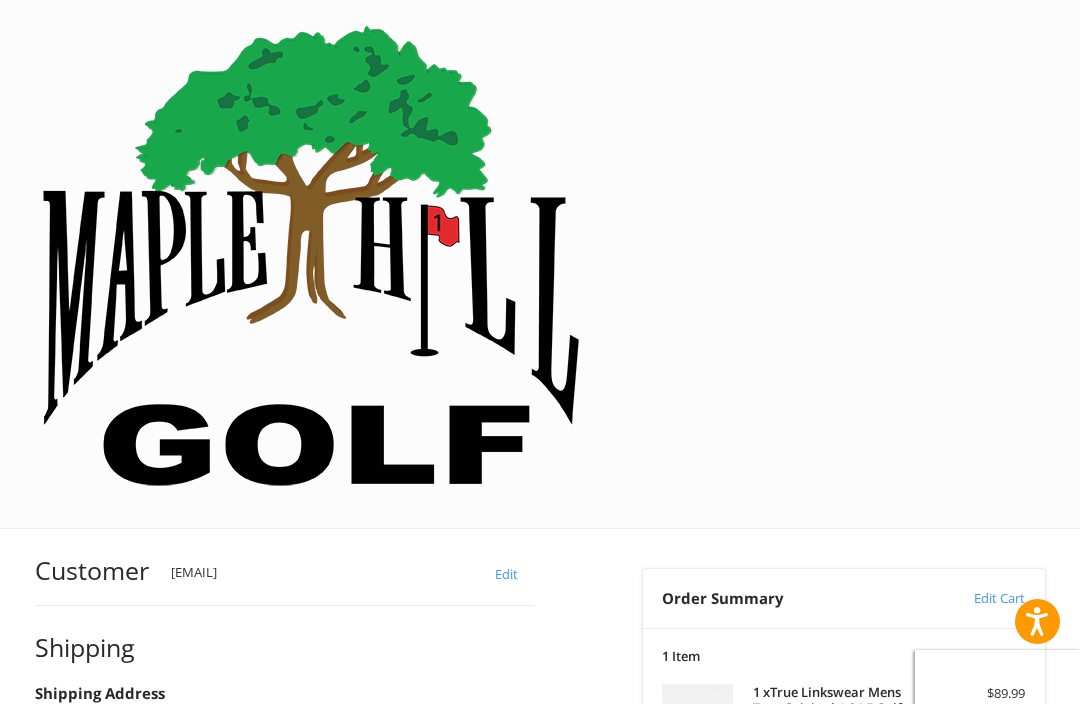 click on "First Name" at bounding box center [155, 760] 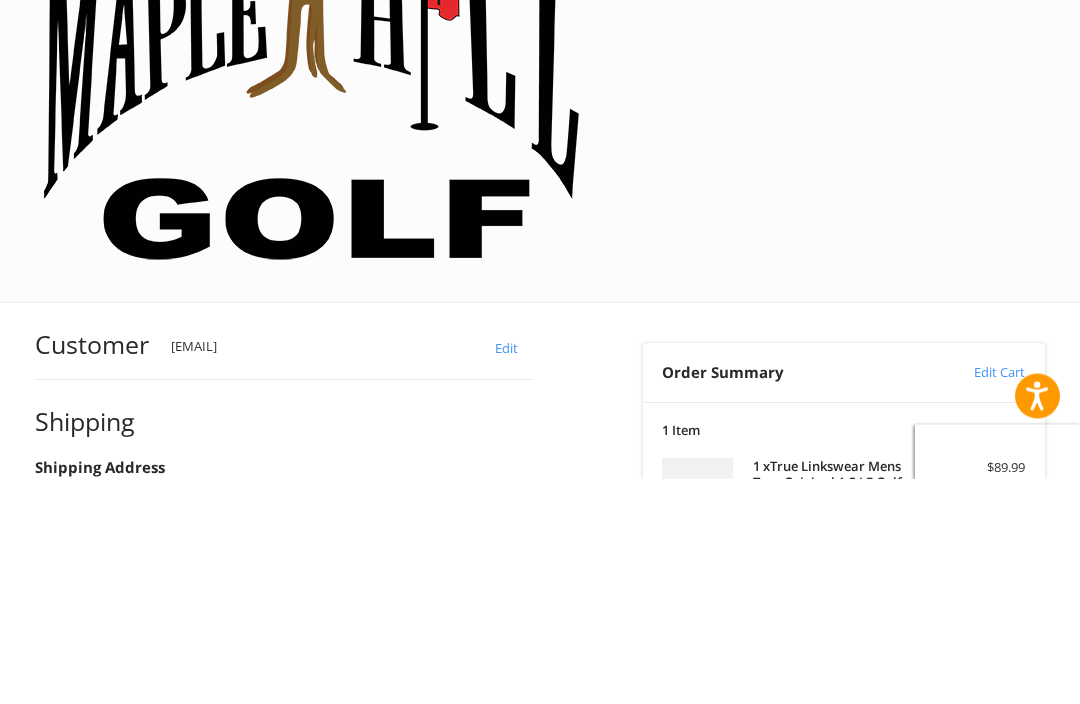 type on "*****" 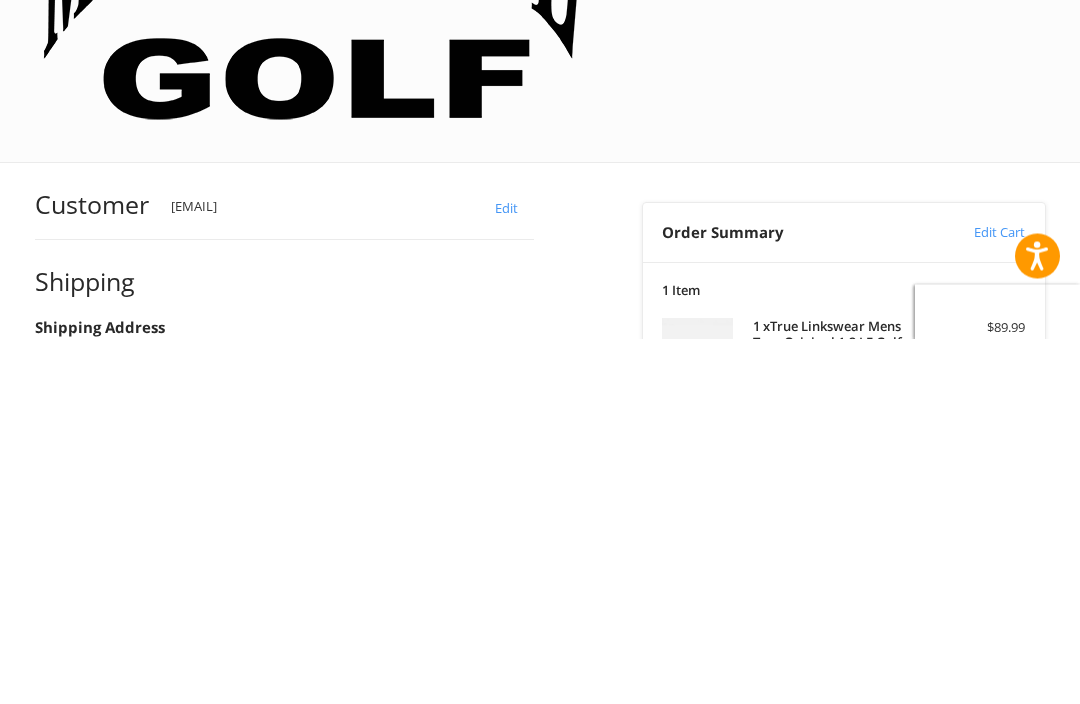 click on "Address" at bounding box center (284, 1004) 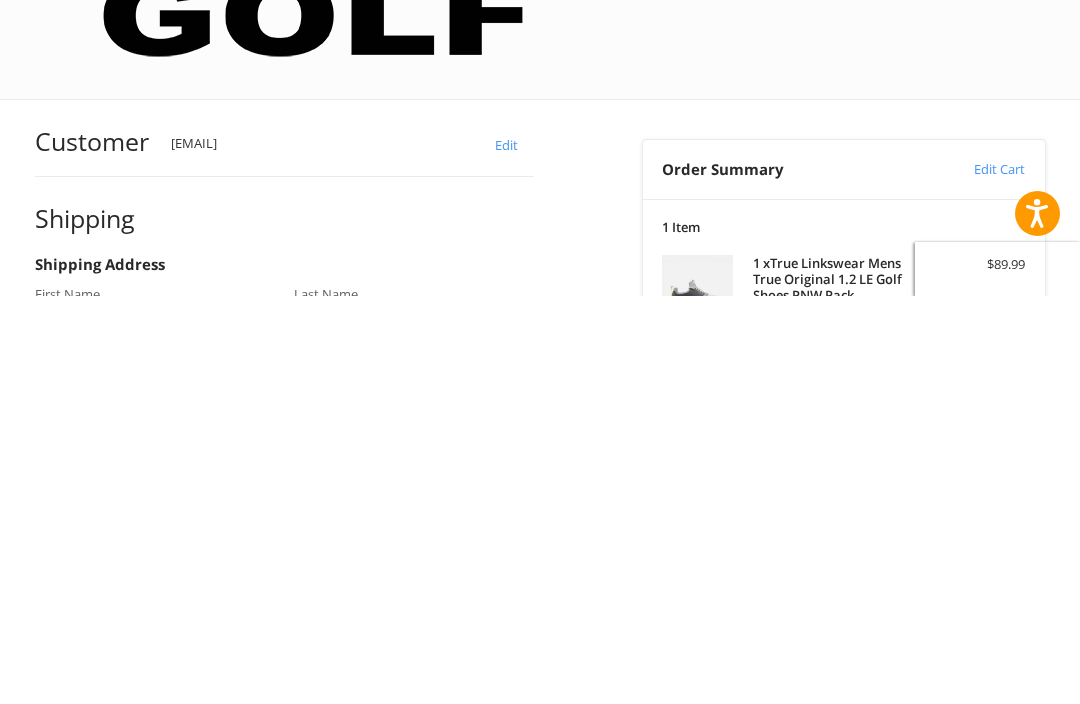 scroll, scrollTop: 72, scrollLeft: 0, axis: vertical 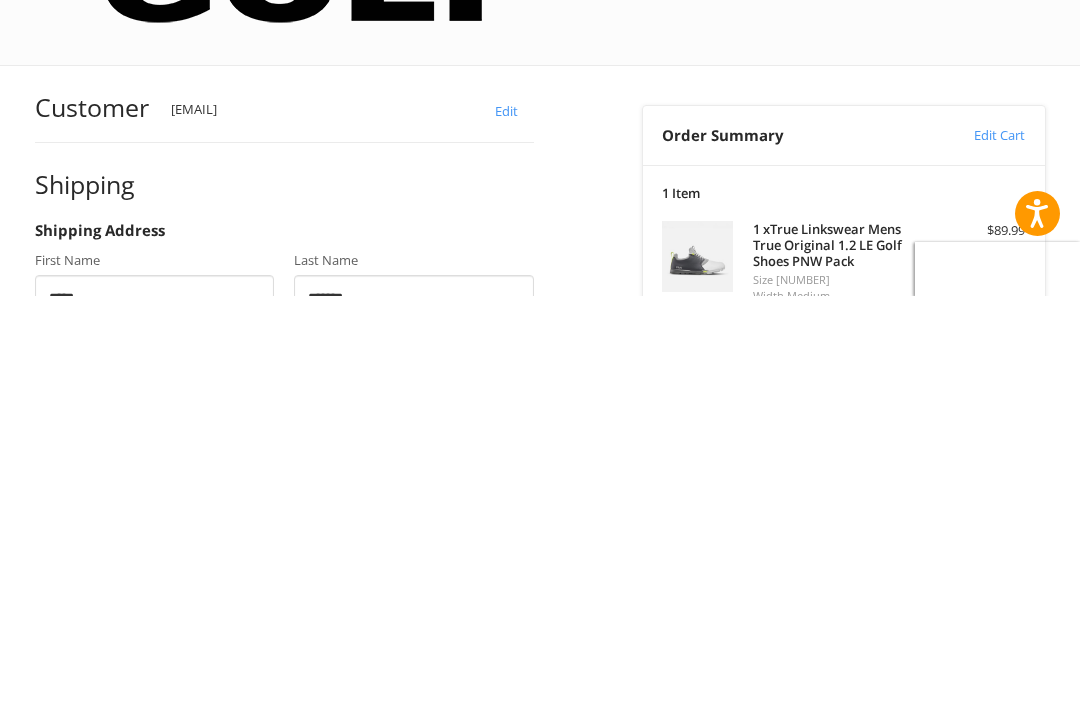 type on "**********" 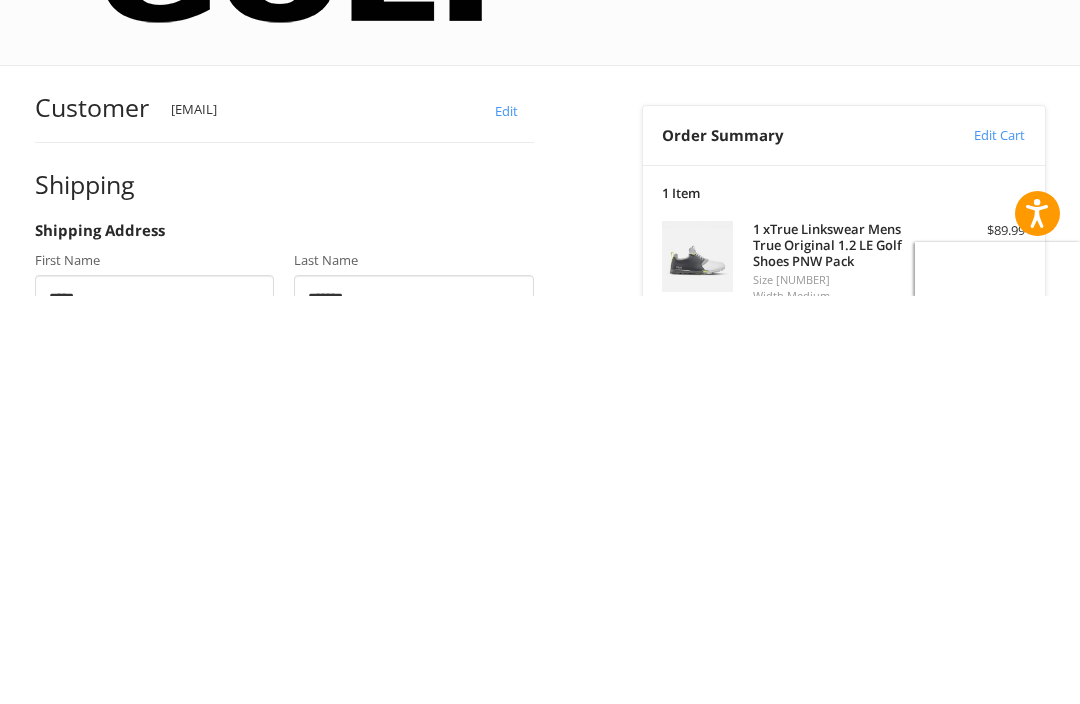 type on "**********" 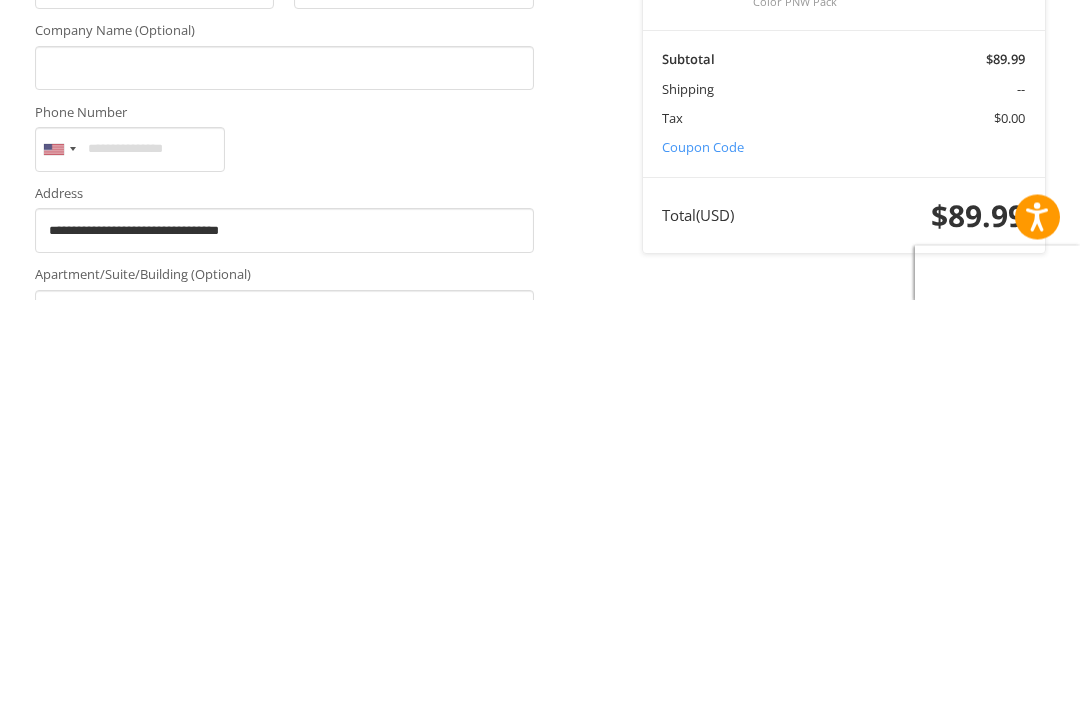 type on "**********" 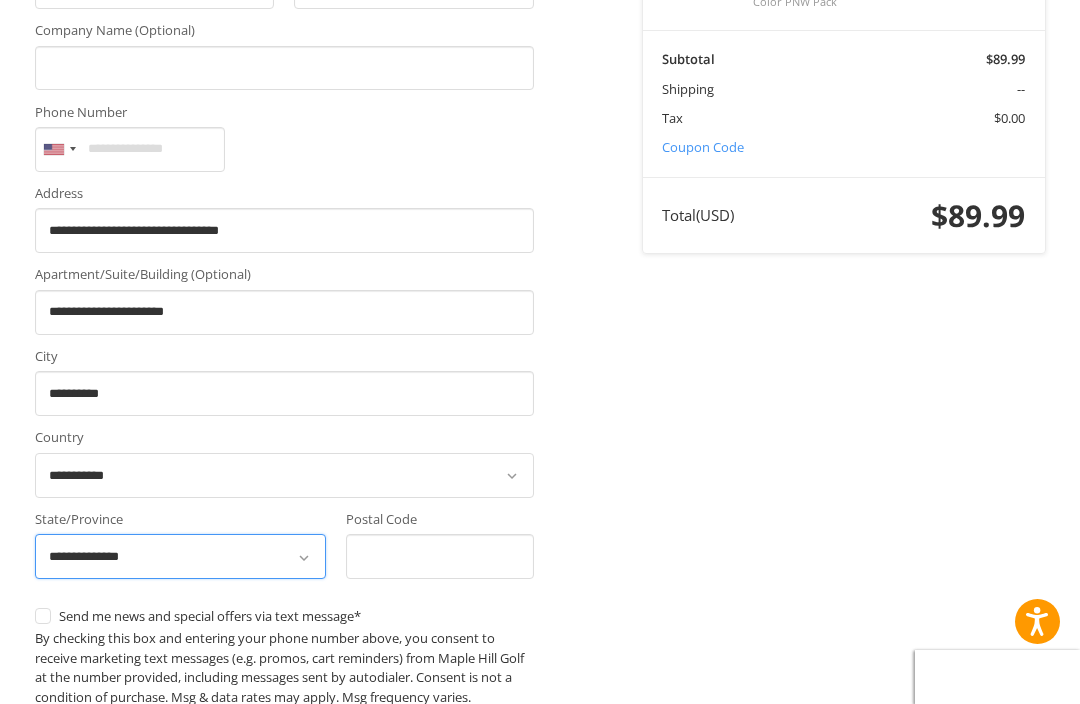 select on "**" 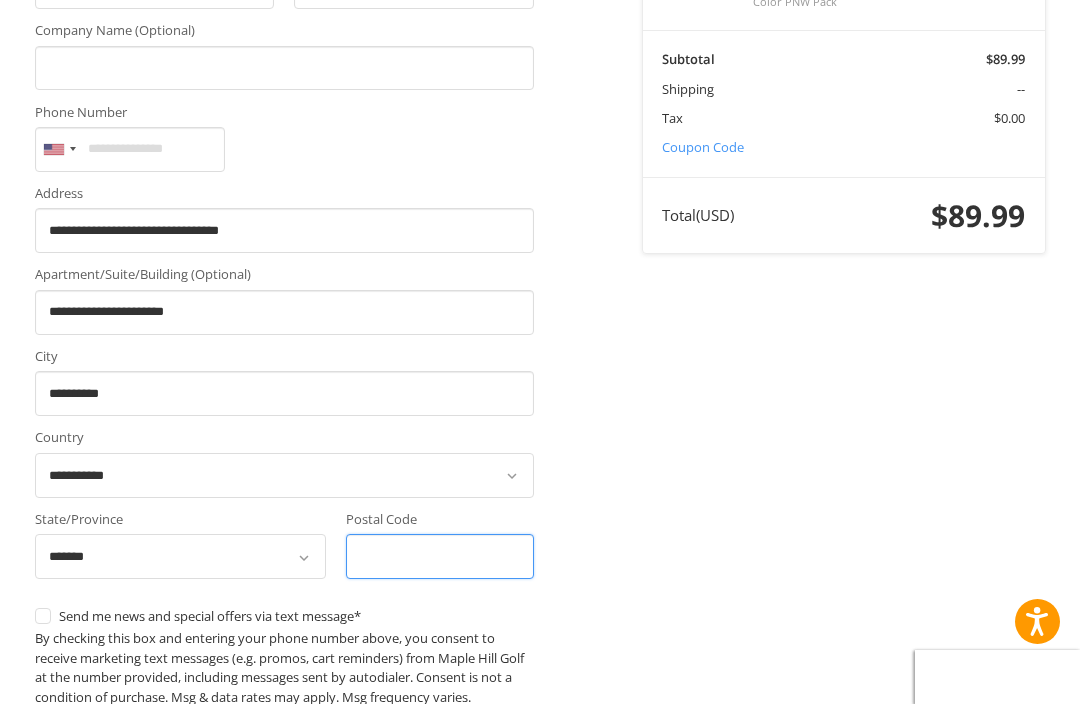 click on "Postal Code" at bounding box center (440, 556) 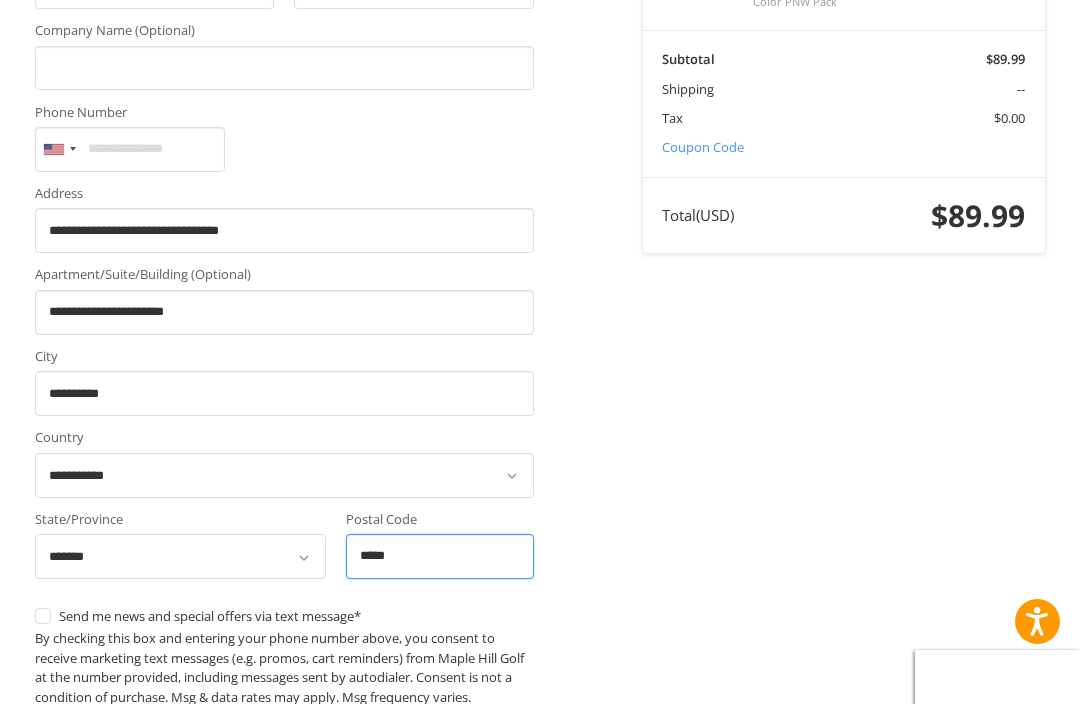 type on "*****" 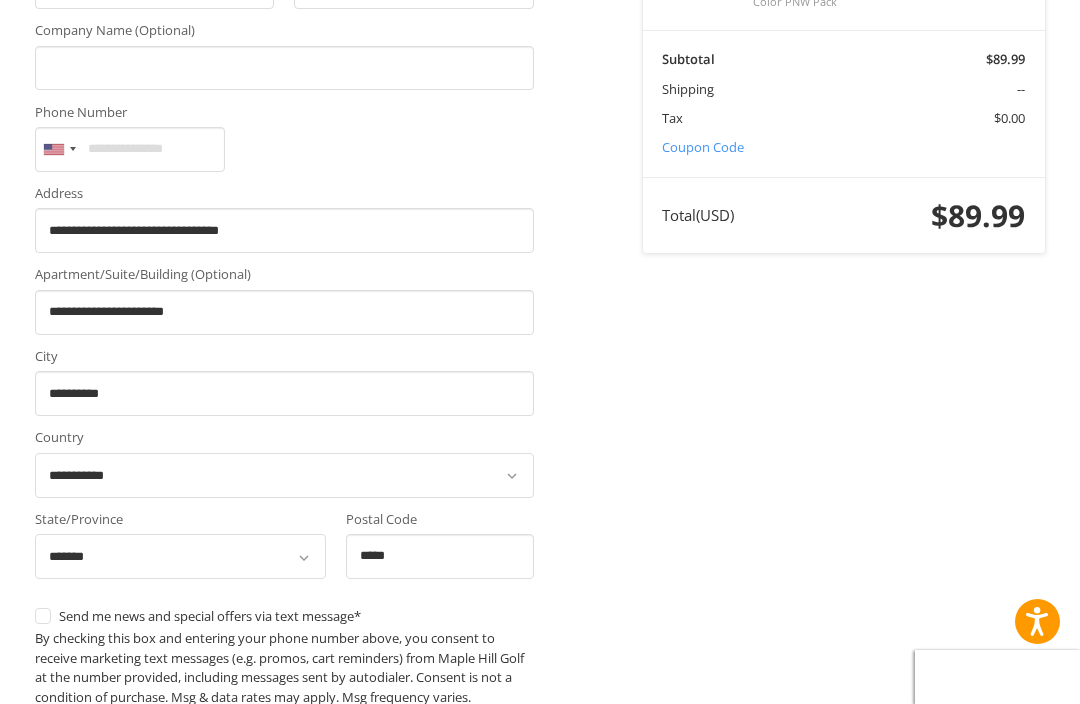 click on "Customer [EMAIL] Edit Shipping Shipping Address First Name ***** Last Name ******* Company Name   (Optional) Phone Number [COUNTRY] +1 [COUNTRY] +93 [COUNTRY] +355 [COUNTRY] +213 [COUNTRY] +1 [COUNTRY] +376 [COUNTRY] +244 [COUNTRY] +1 [COUNTRY] +1 [COUNTRY] +54 [COUNTRY] +374 [COUNTRY] +297 [COUNTRY] +247 [COUNTRY] +61 [COUNTRY] +43 [COUNTRY] +994 [COUNTRY] +973 [COUNTRY] +880 [COUNTRY] +1 [COUNTRY] +375 [COUNTRY] +501 [COUNTRY] +229 [COUNTRY] +1 [COUNTRY] +267 [COUNTRY] +55 [COUNTRY] +246 [COUNTRY] +1 [COUNTRY] +673 [COUNTRY] +359 [COUNTRY] +226 [COUNTRY] +257 [COUNTRY] +1" at bounding box center (540, 490) 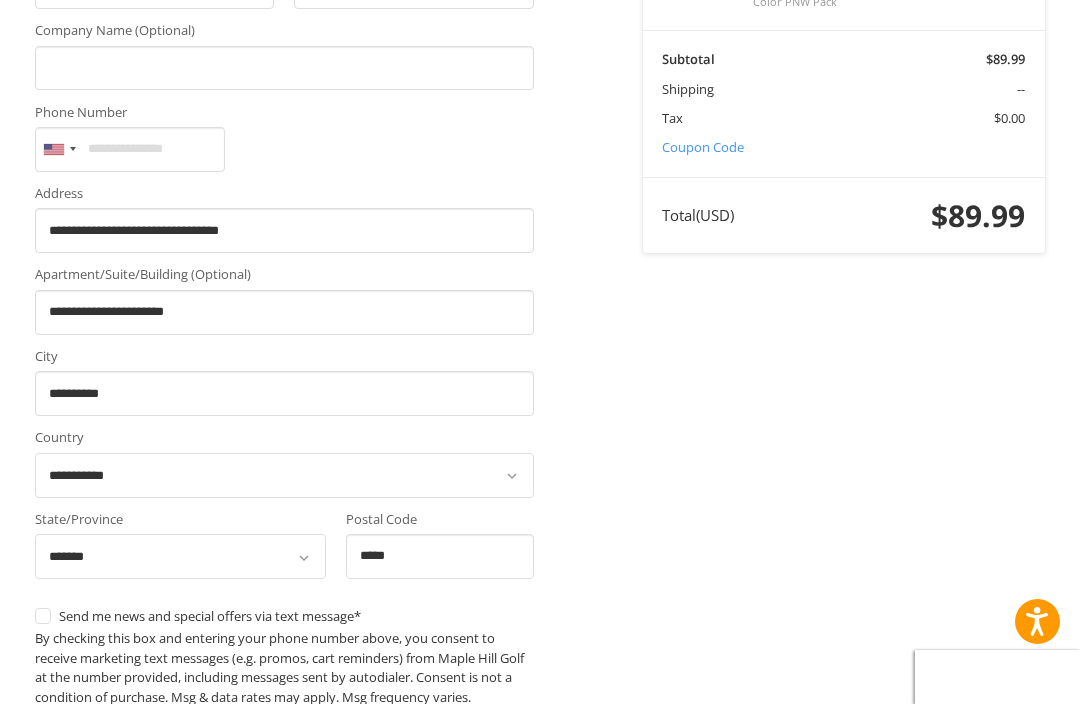 click on "My billing address is the same as my shipping address." at bounding box center (284, 772) 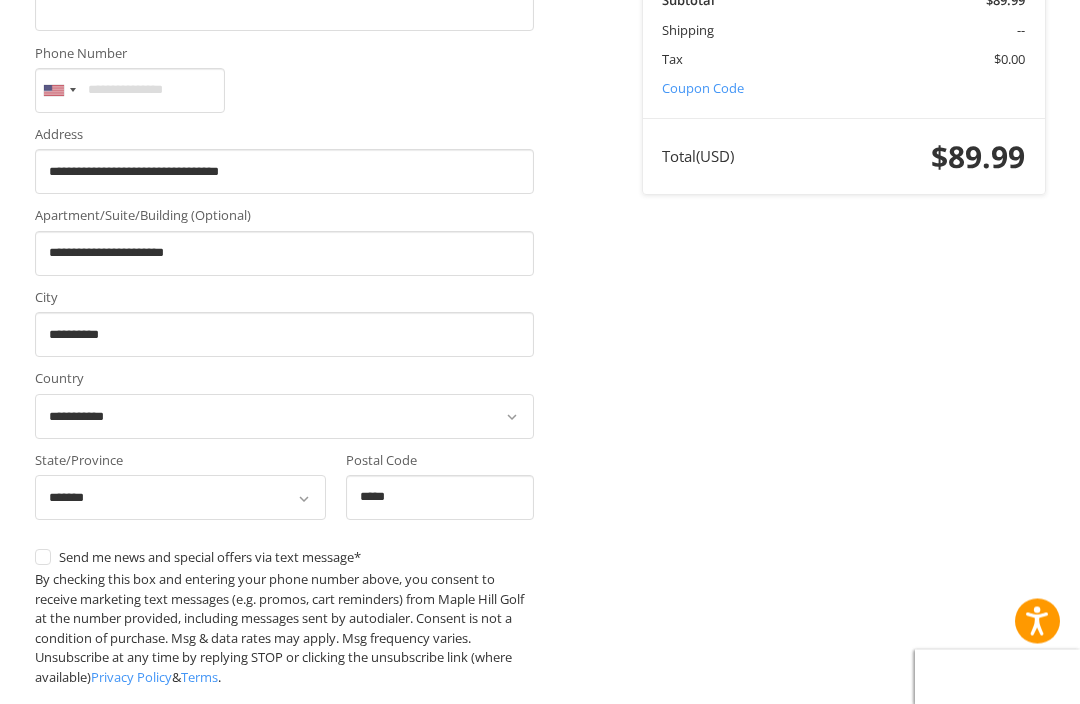 click on "Continue" at bounding box center [98, 947] 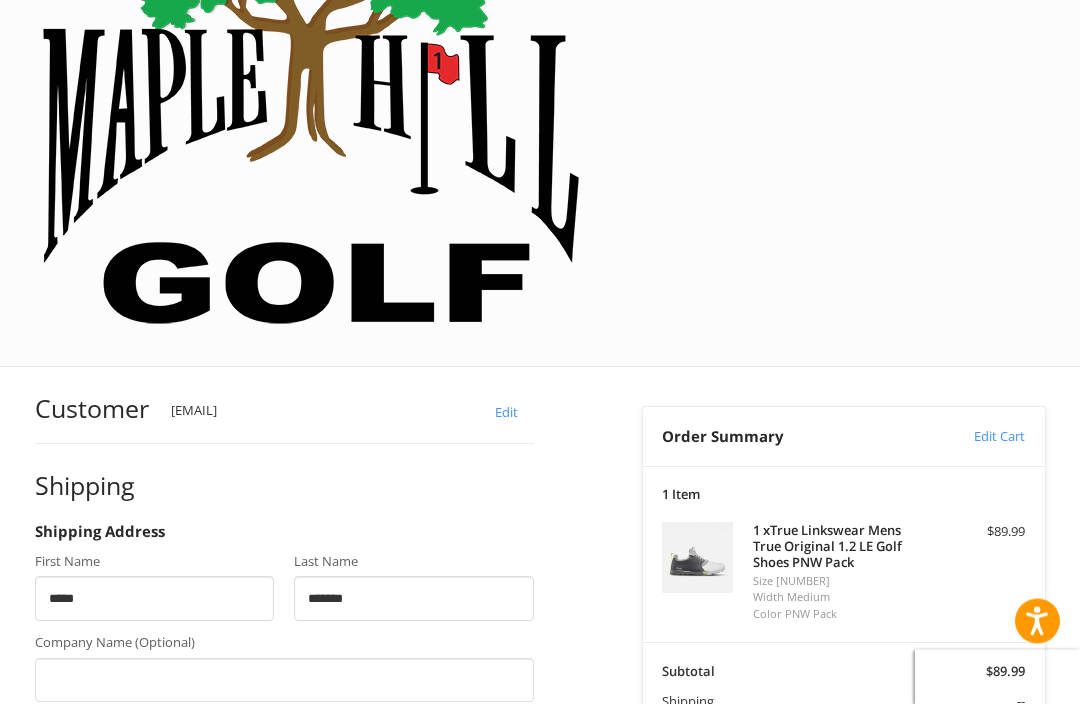 scroll, scrollTop: 167, scrollLeft: 0, axis: vertical 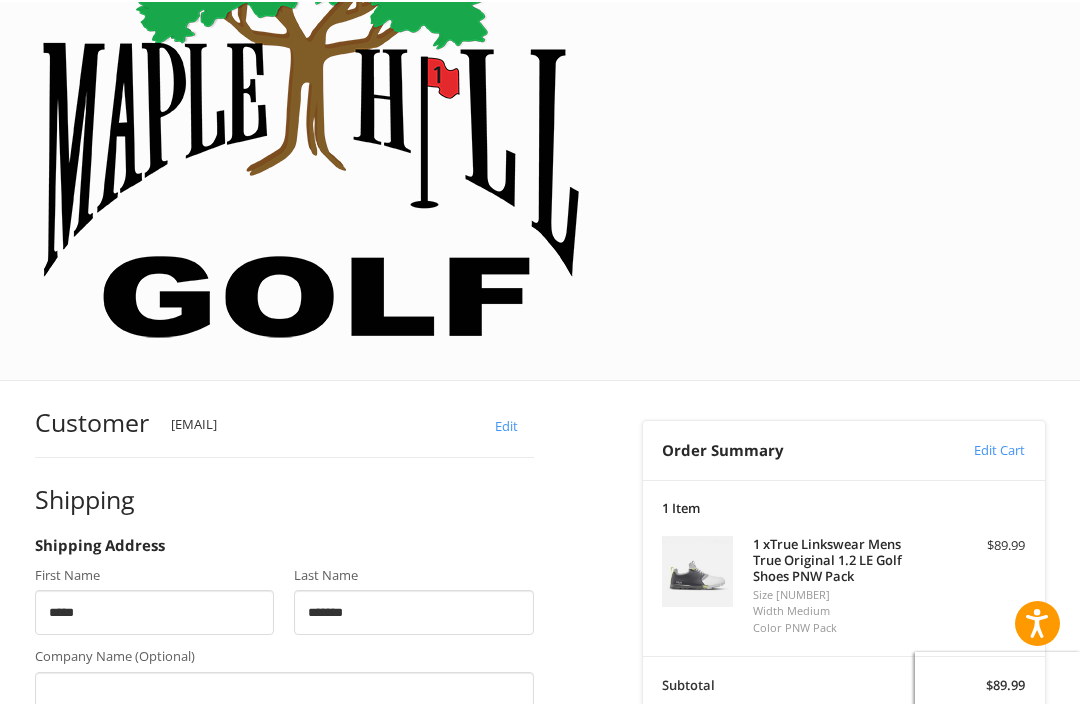 click on "Phone Number" at bounding box center (130, 773) 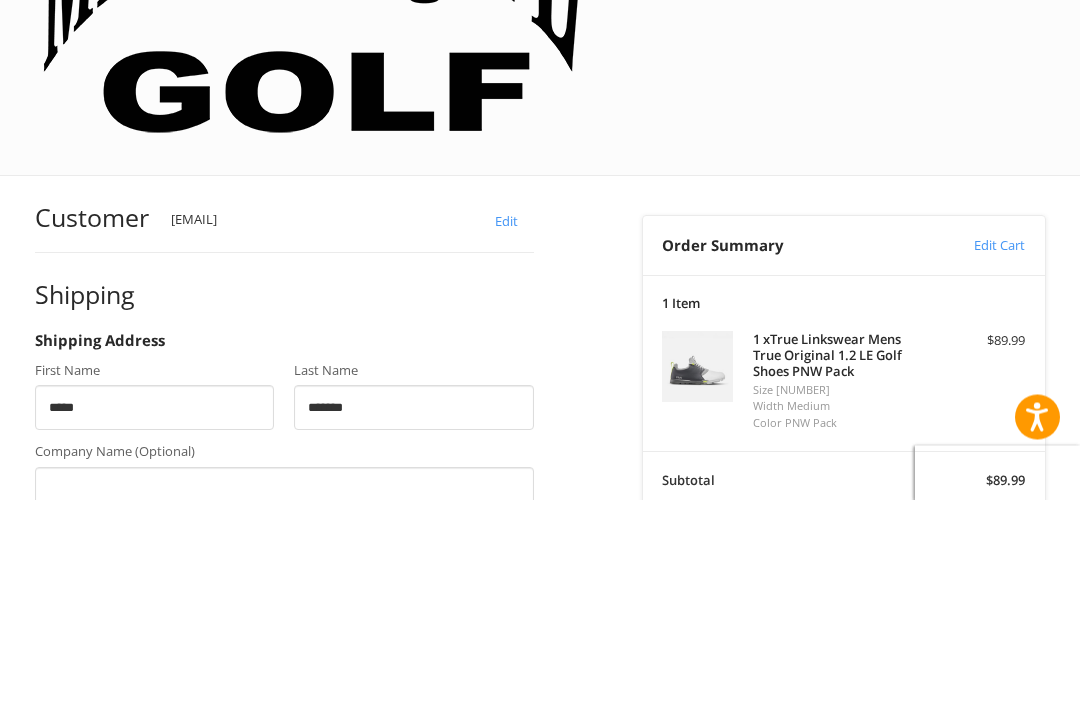 type on "**********" 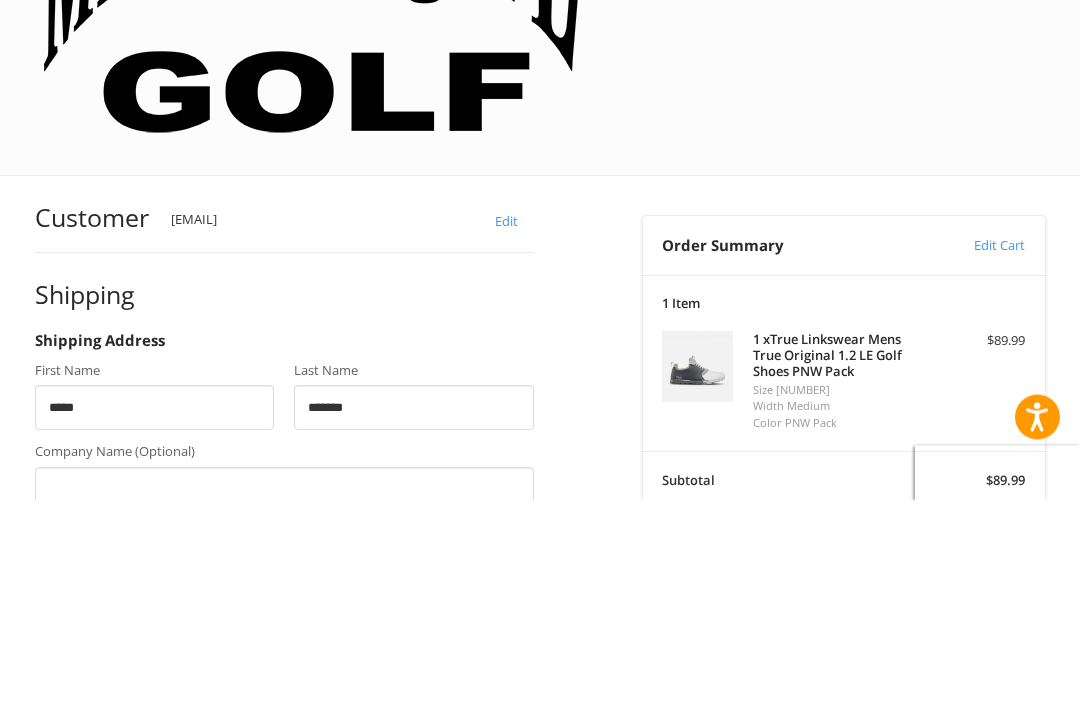click on "Customer [EMAIL] Edit Shipping Shipping Address First Name ***** Last Name ******* Company Name   (Optional) Phone Number [COUNTRY] +1 [COUNTRY] +93 [COUNTRY] +355 [COUNTRY] +213 [COUNTRY] +1 [COUNTRY] +376 [COUNTRY] +244 [COUNTRY] +1 [COUNTRY] +1 [COUNTRY] +54 [COUNTRY] +374 [COUNTRY] +297 [COUNTRY] +247 [COUNTRY] +61 [COUNTRY] +43 [COUNTRY] +994 [COUNTRY] +973 [COUNTRY] +880 [COUNTRY] +1 [COUNTRY] +375 [COUNTRY] +501 [COUNTRY] +229 [COUNTRY] +1 [COUNTRY] +267 [COUNTRY] +55 [COUNTRY] +246 [COUNTRY] +1 [COUNTRY] +673 [COUNTRY] +359 [COUNTRY] +226 [COUNTRY] +257 [COUNTRY] +1" at bounding box center [323, 1106] 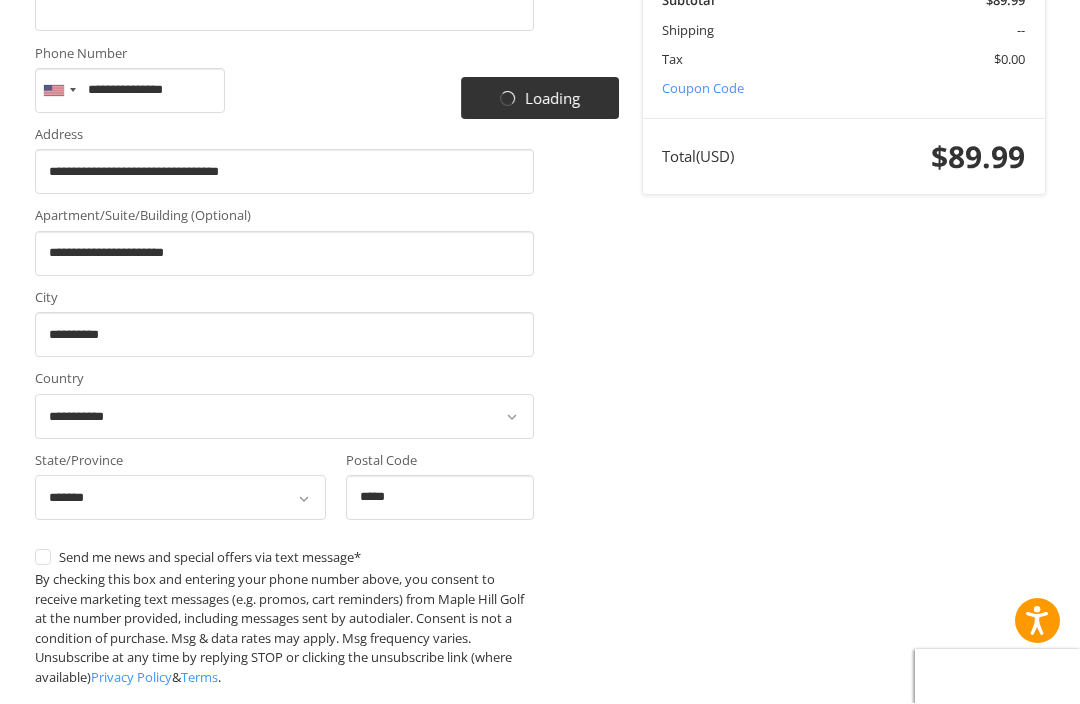 scroll, scrollTop: 850, scrollLeft: 0, axis: vertical 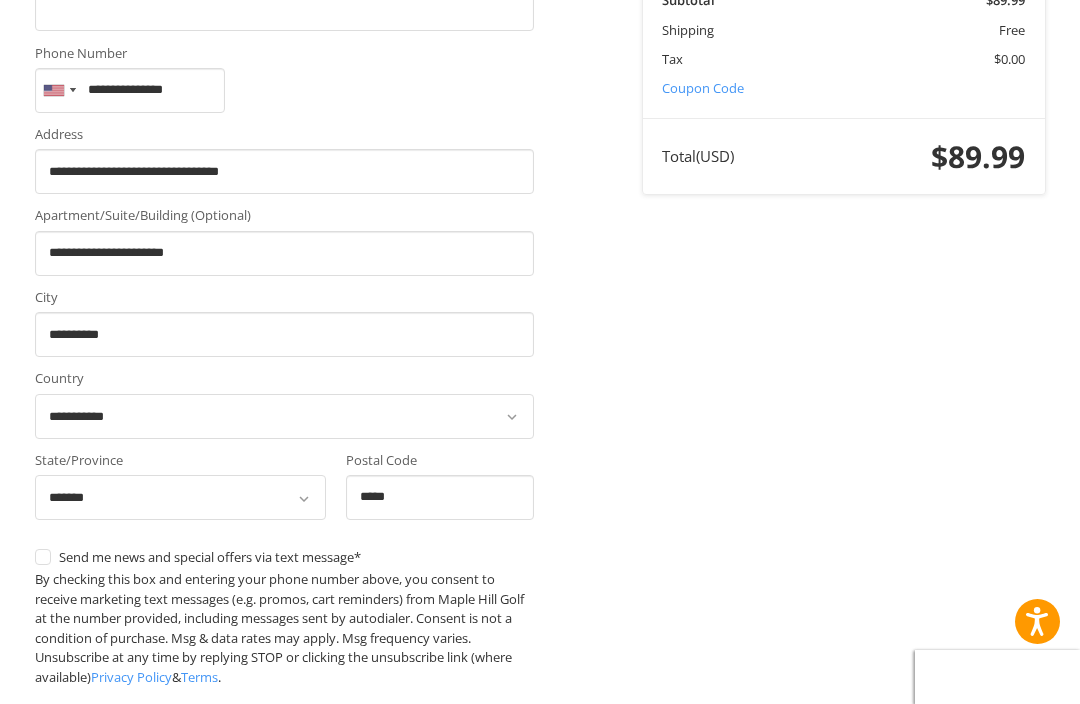 click on "Continue" at bounding box center (98, 1008) 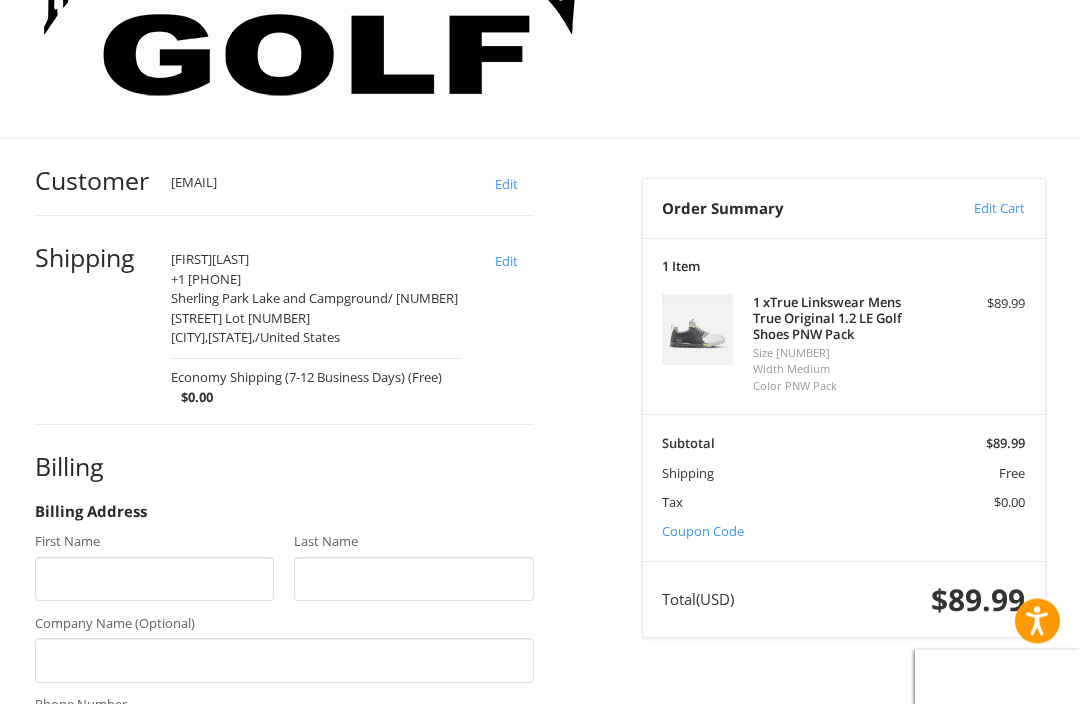 scroll, scrollTop: 407, scrollLeft: 0, axis: vertical 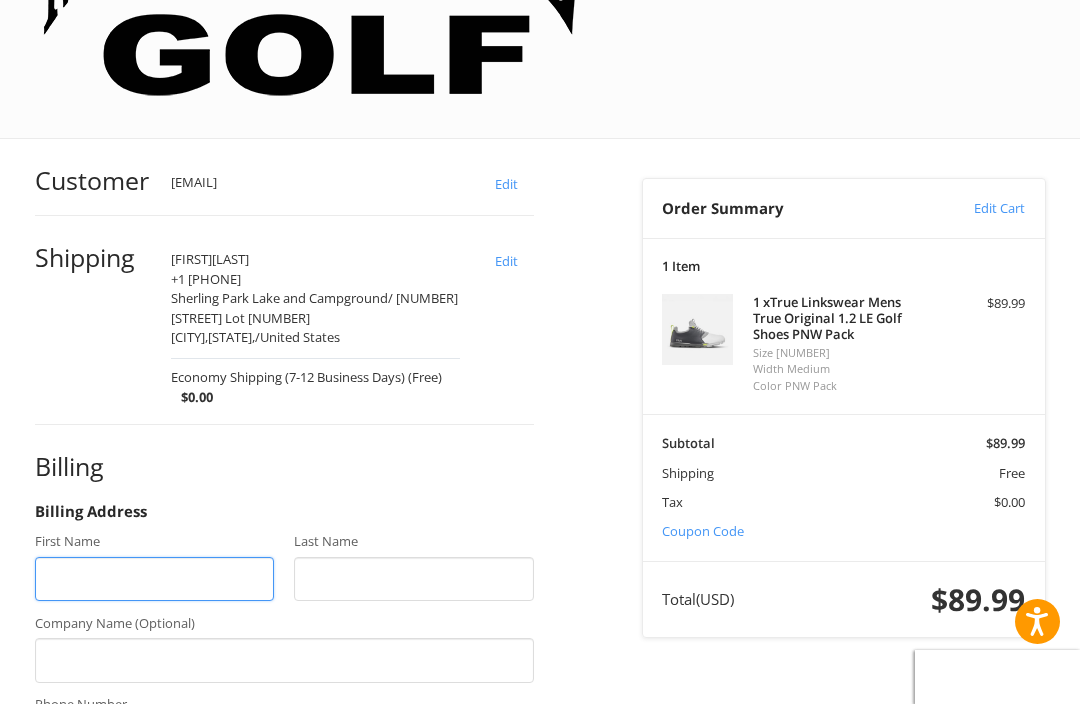 click on "First Name" at bounding box center (155, 579) 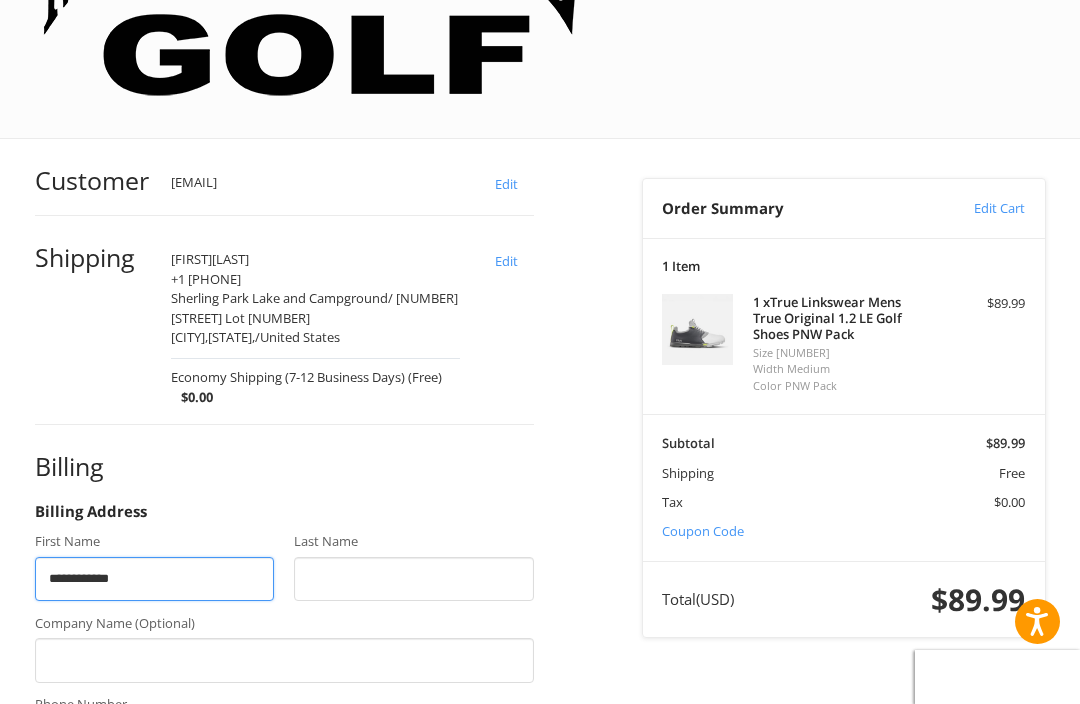 type on "**********" 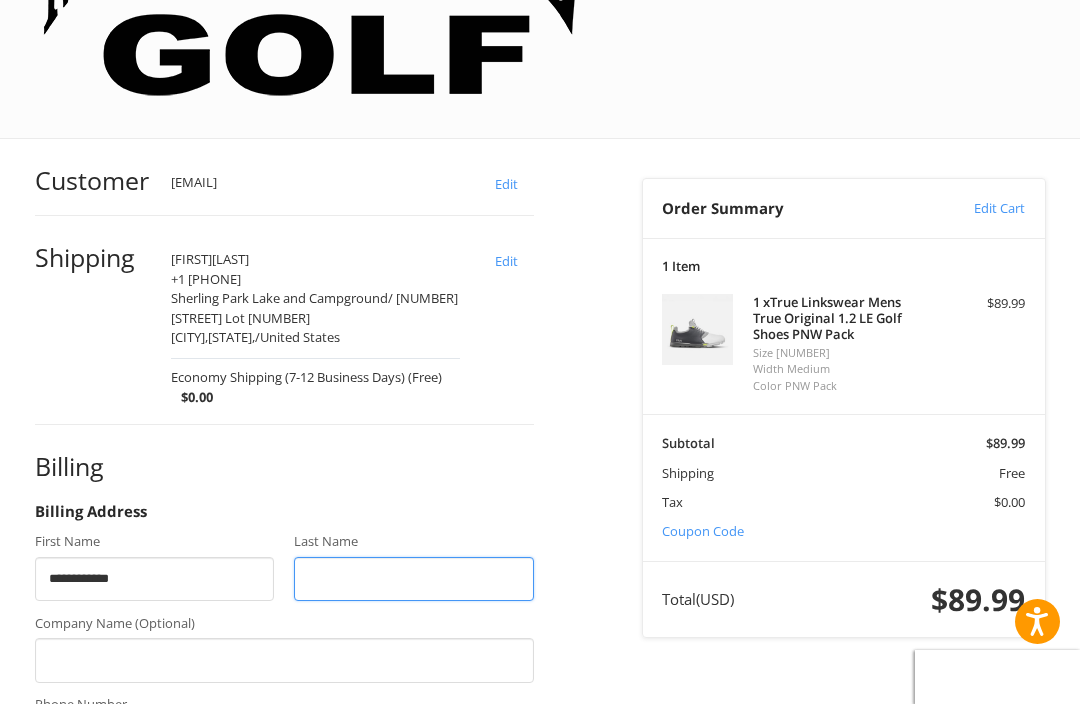 click on "Last Name" at bounding box center [414, 579] 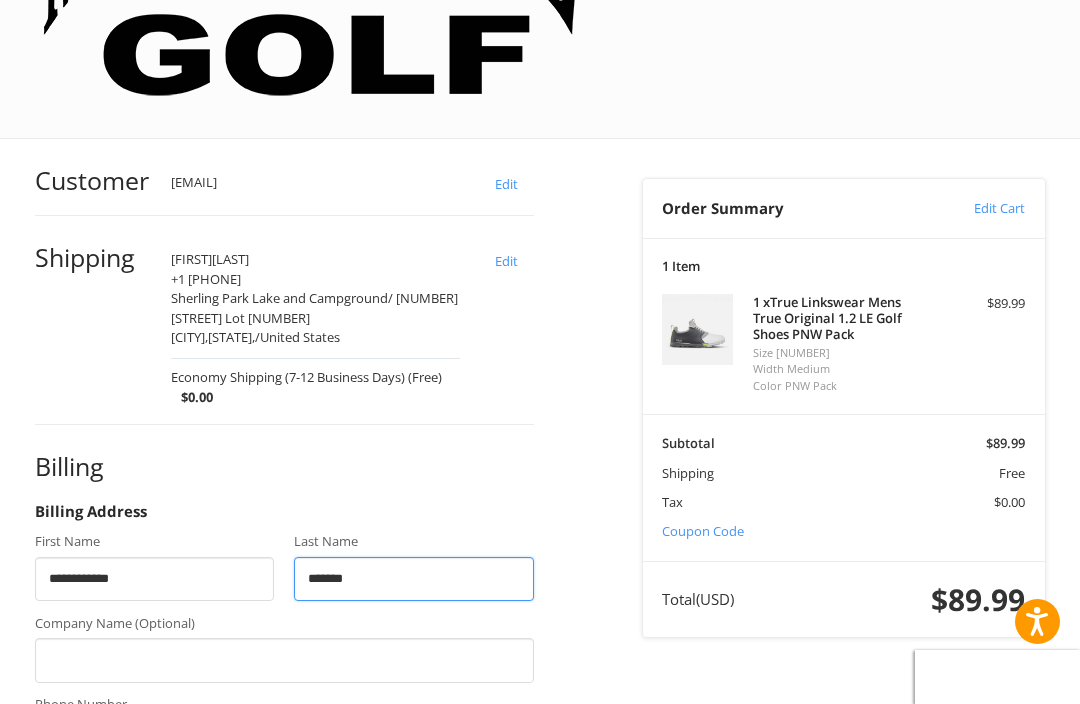 type on "*******" 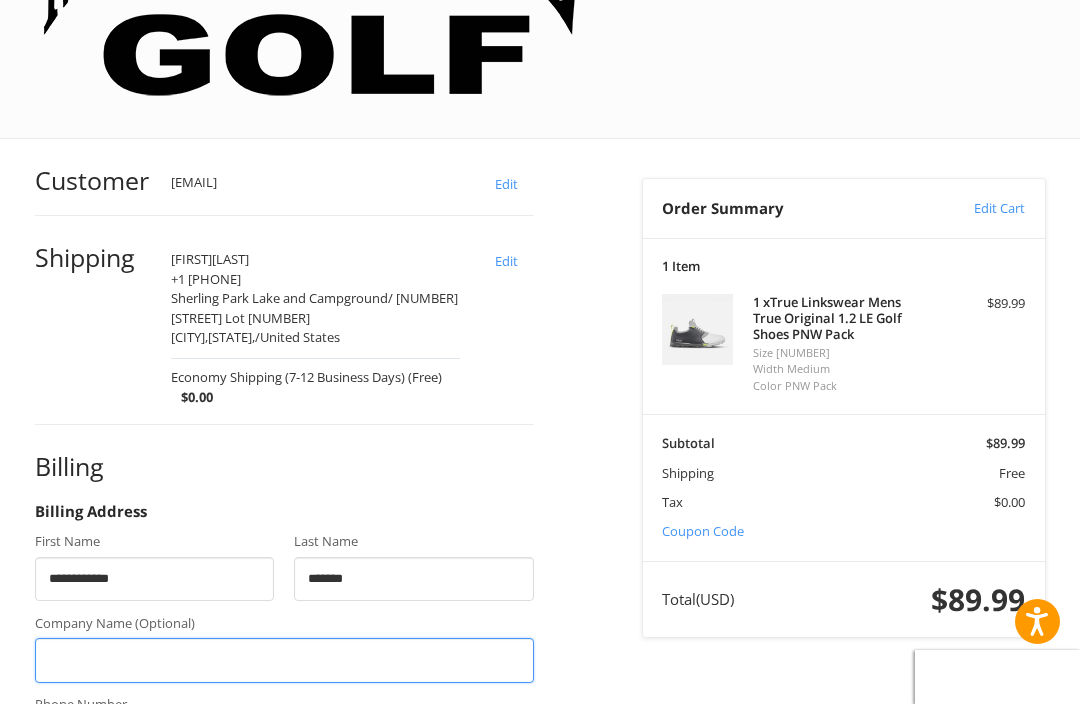 click on "Company Name   (Optional)" at bounding box center (284, 660) 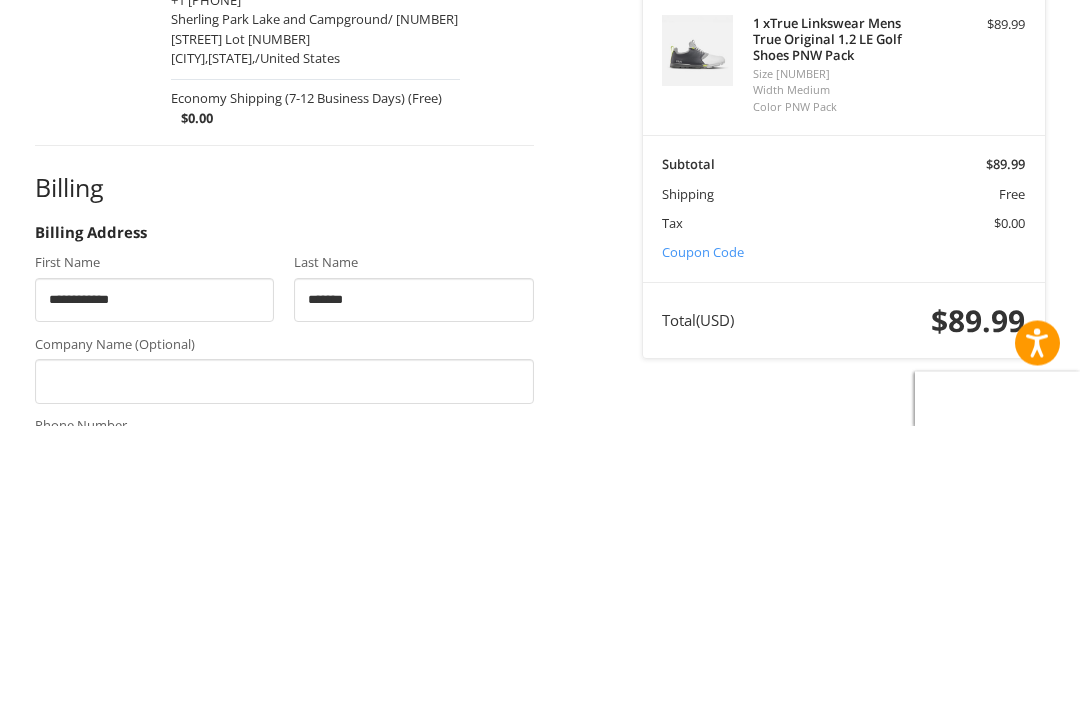 click on "Phone Number" at bounding box center (130, 741) 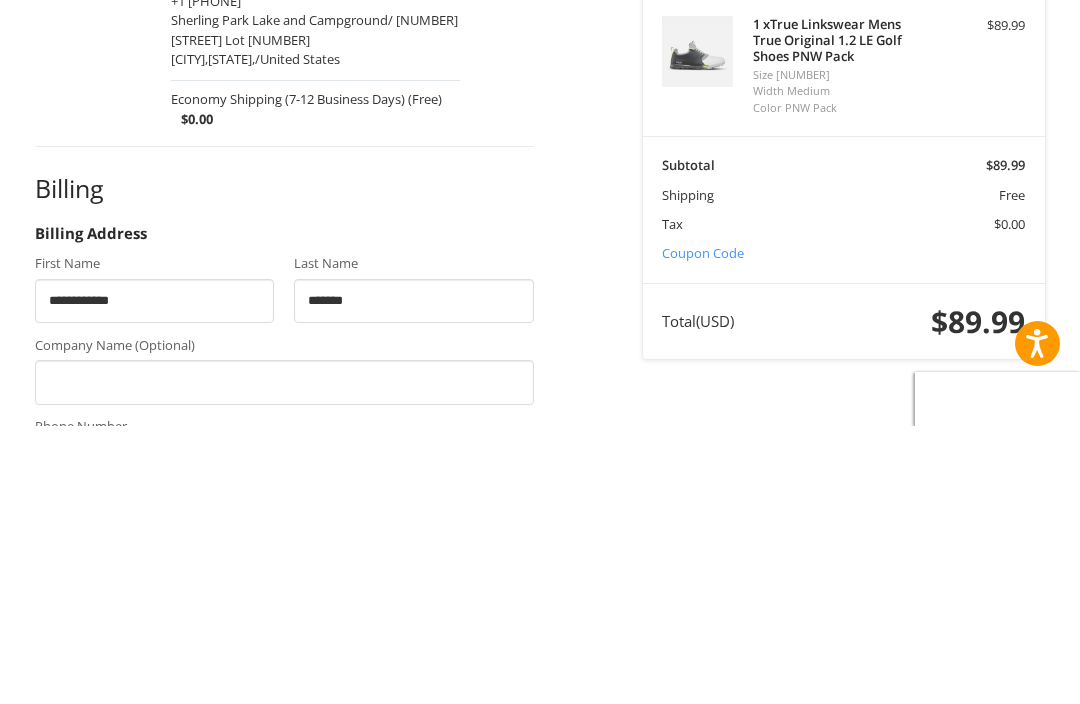 type on "**********" 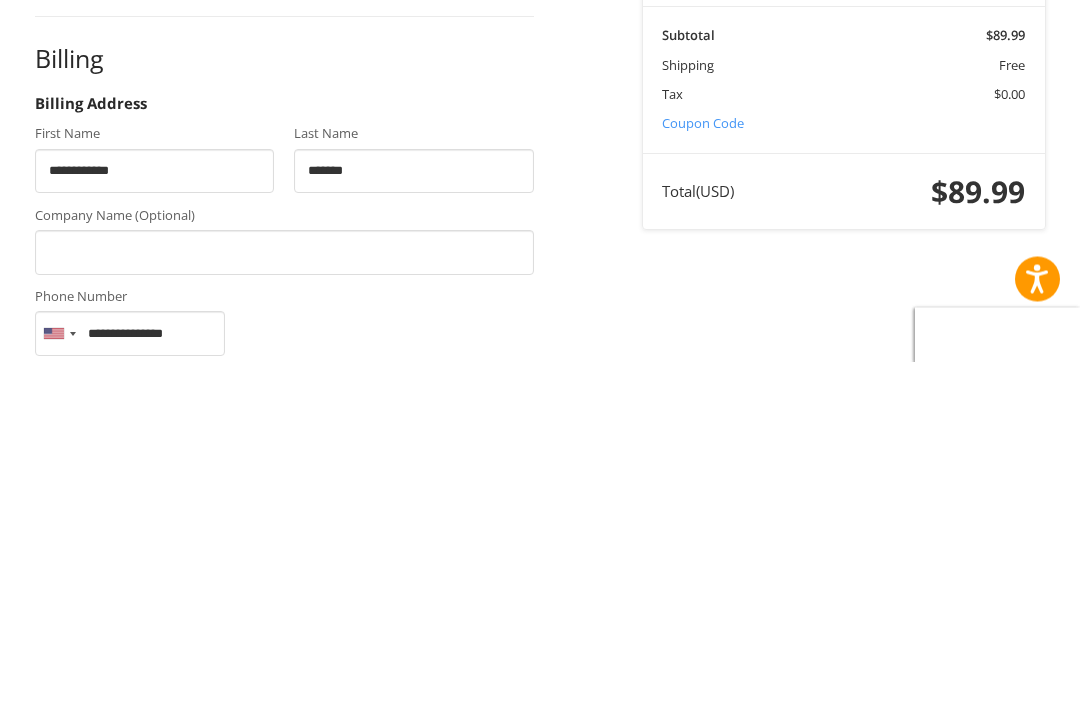 scroll, scrollTop: 475, scrollLeft: 0, axis: vertical 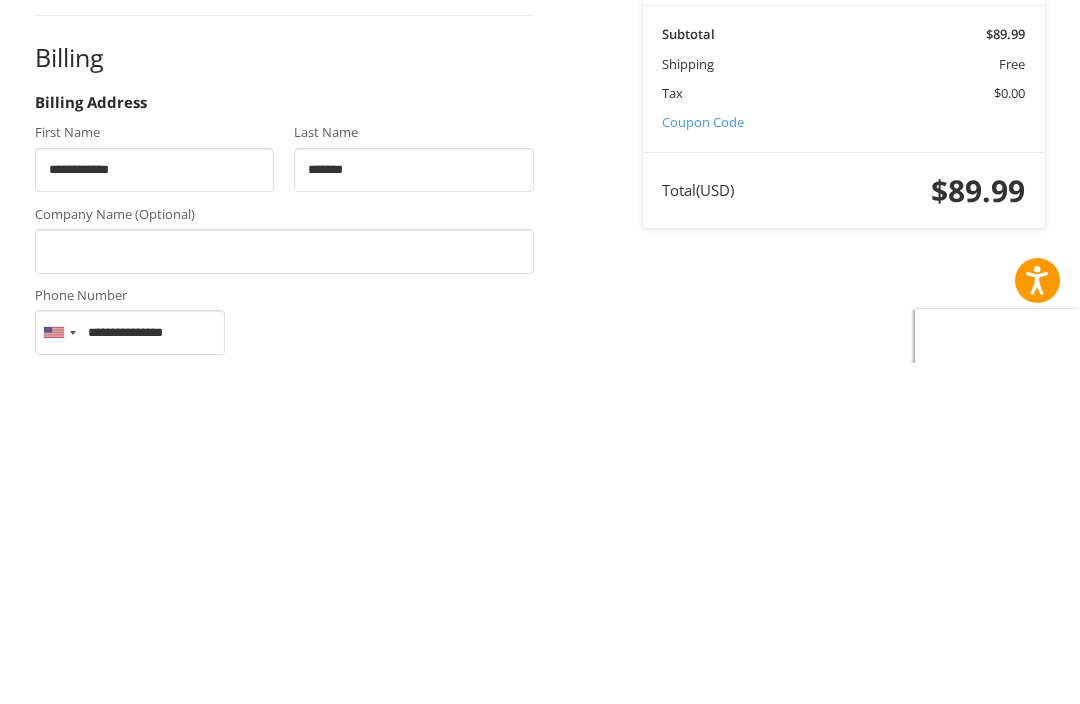 type on "**********" 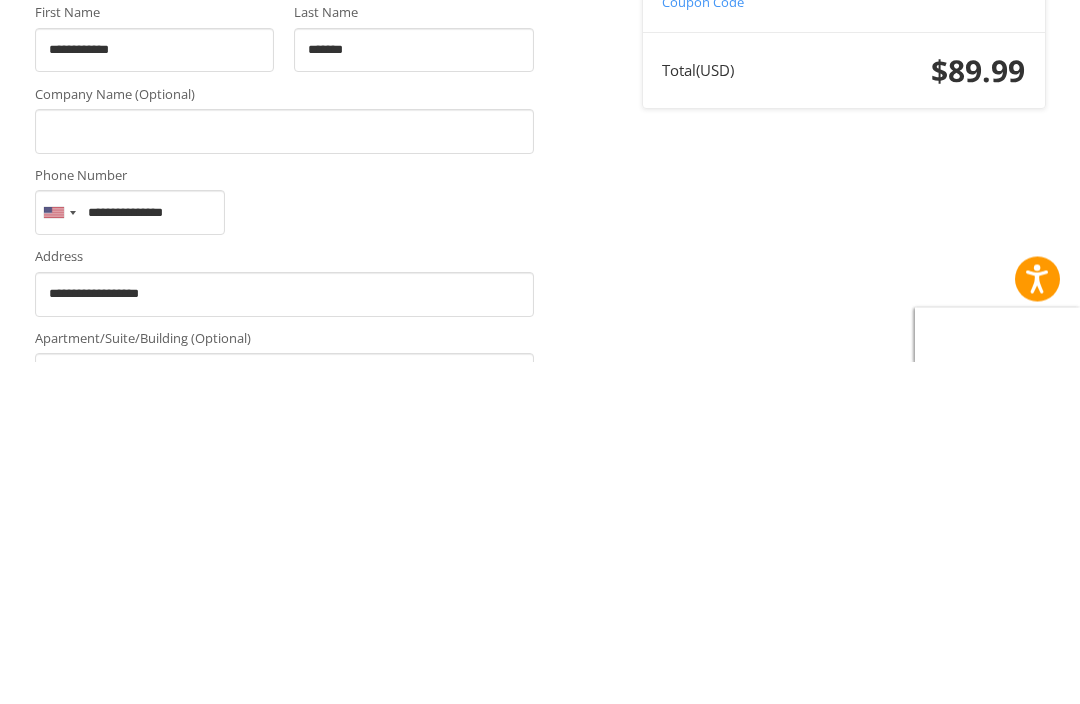 scroll, scrollTop: 600, scrollLeft: 0, axis: vertical 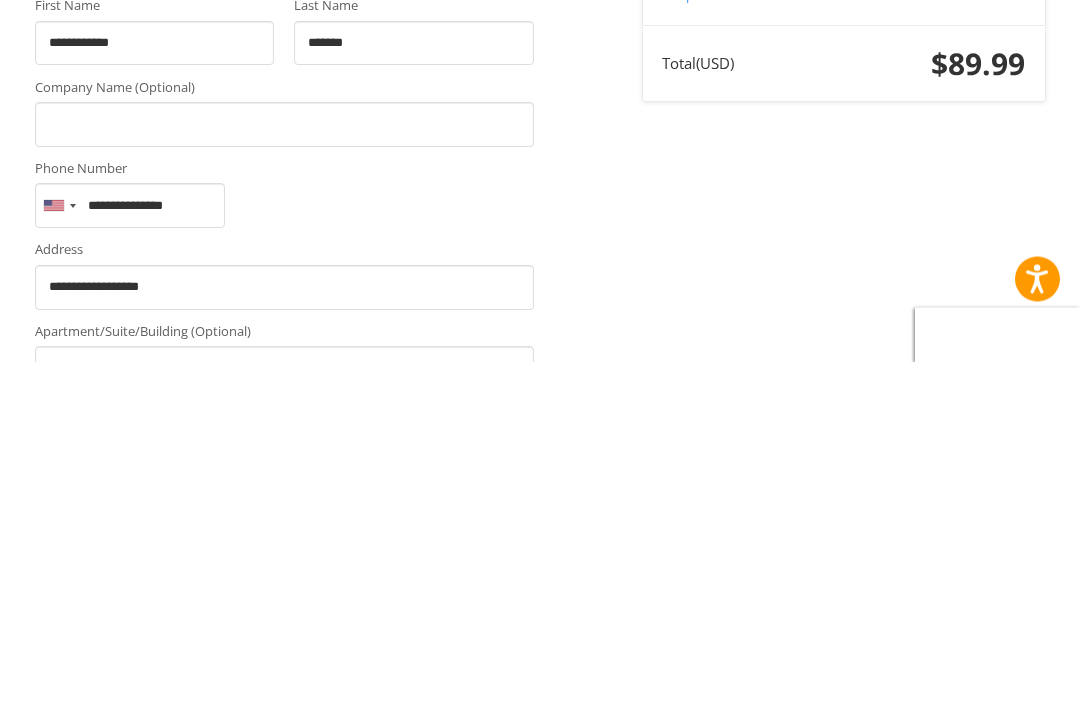 type on "**********" 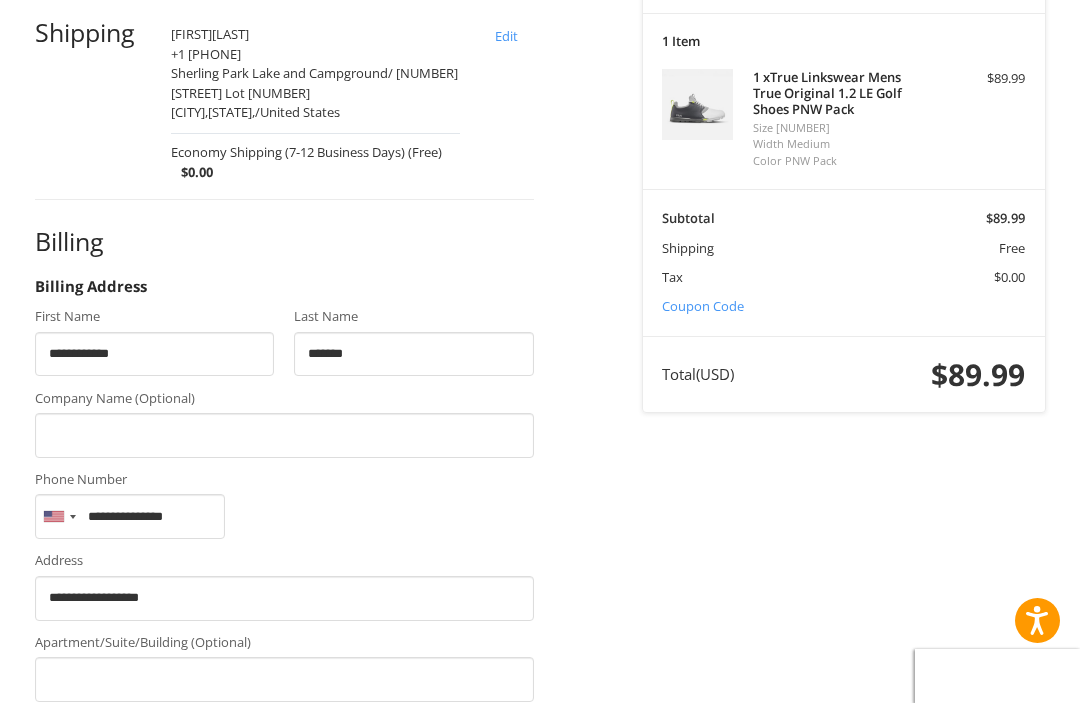 select on "**" 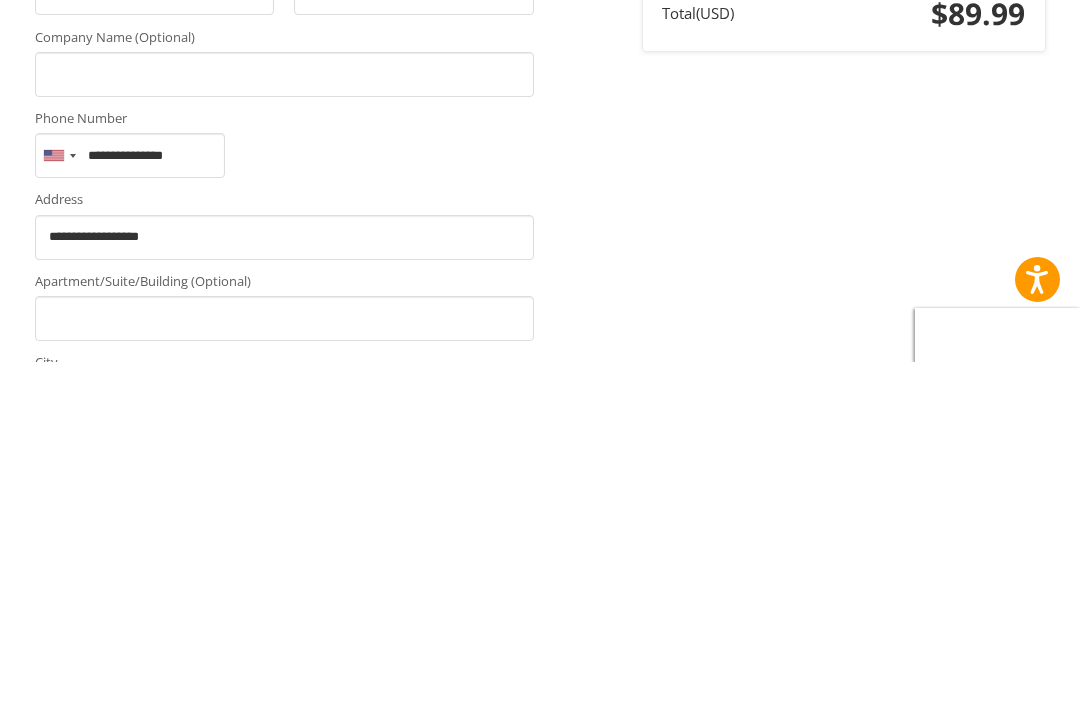 scroll, scrollTop: 697, scrollLeft: 0, axis: vertical 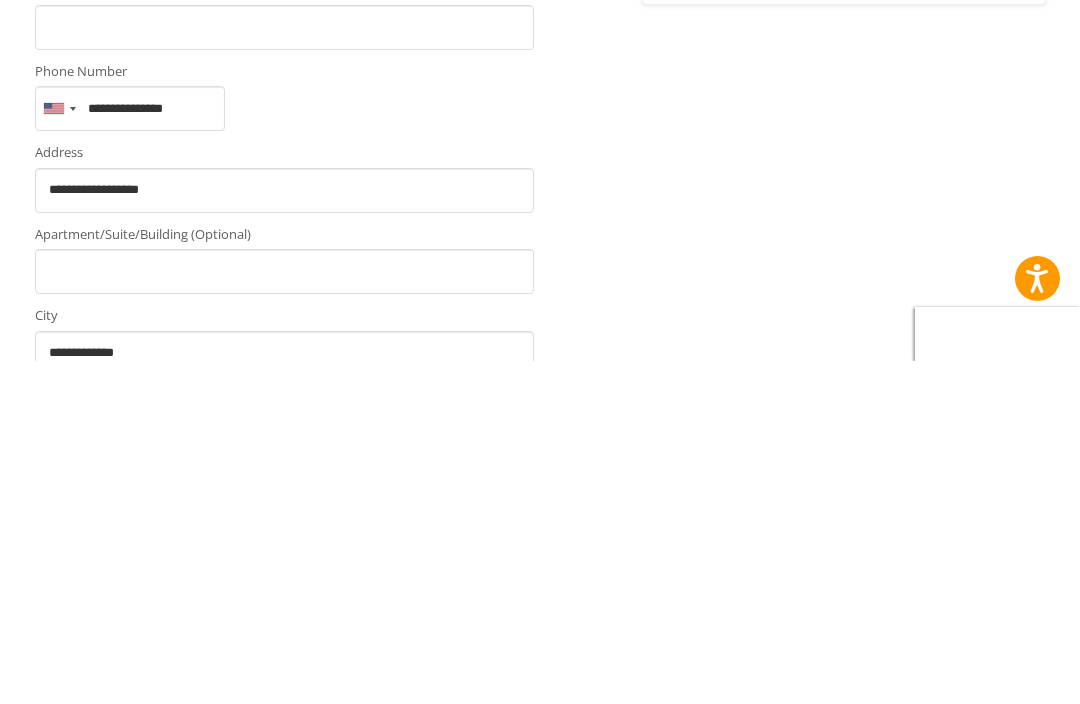 type on "*****" 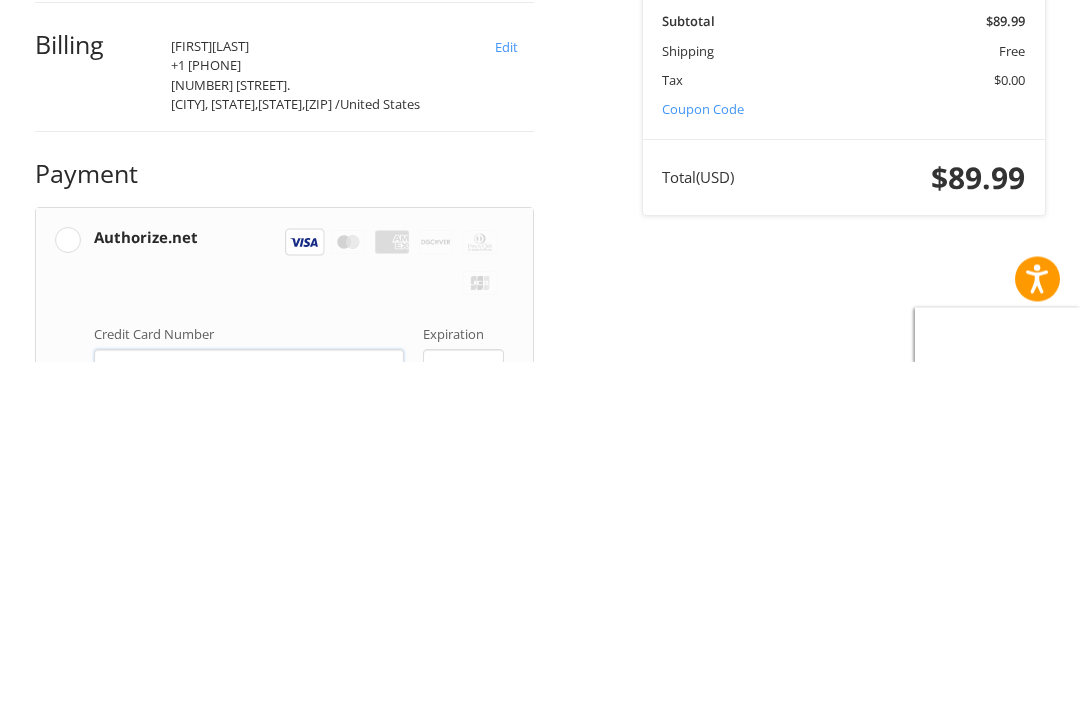 scroll, scrollTop: 582, scrollLeft: 0, axis: vertical 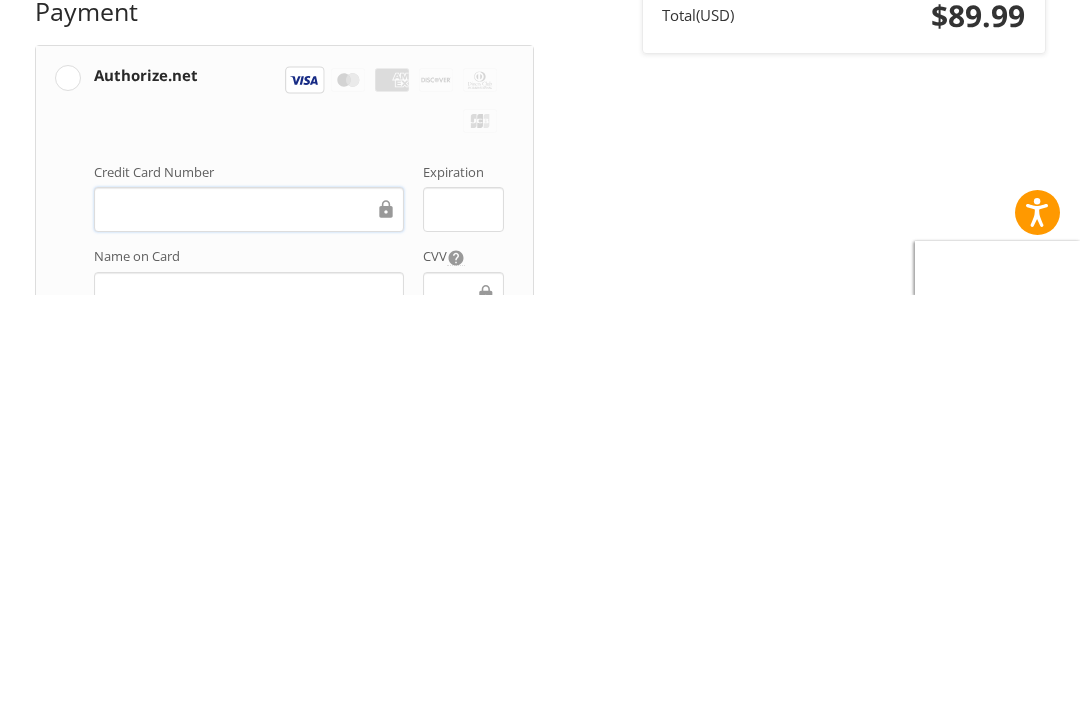 click on "Place Order" at bounding box center [284, 1022] 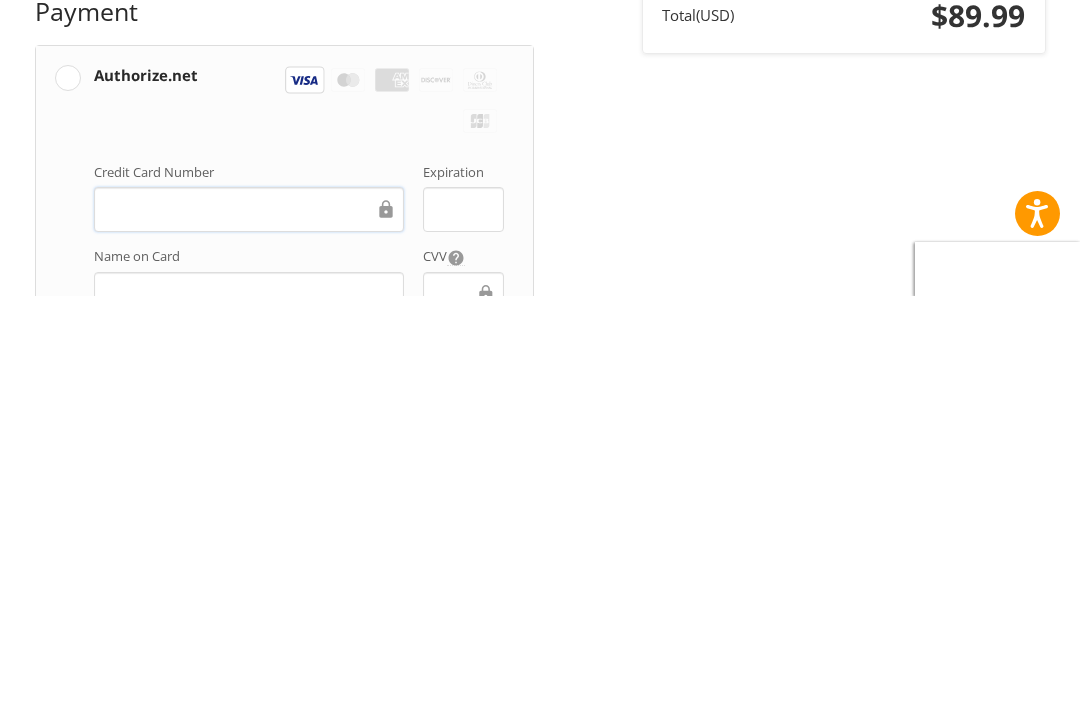scroll, scrollTop: 525, scrollLeft: 0, axis: vertical 